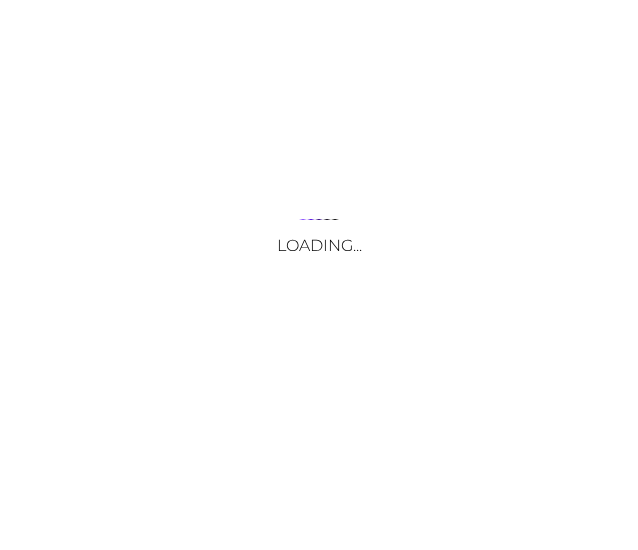 scroll, scrollTop: 0, scrollLeft: 0, axis: both 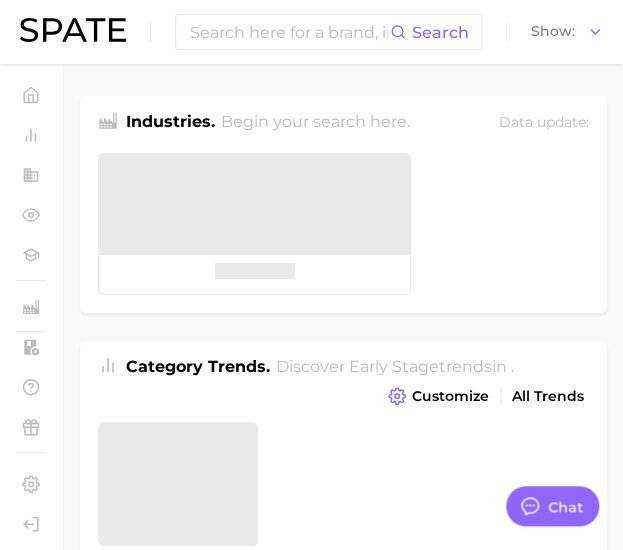 type on "x" 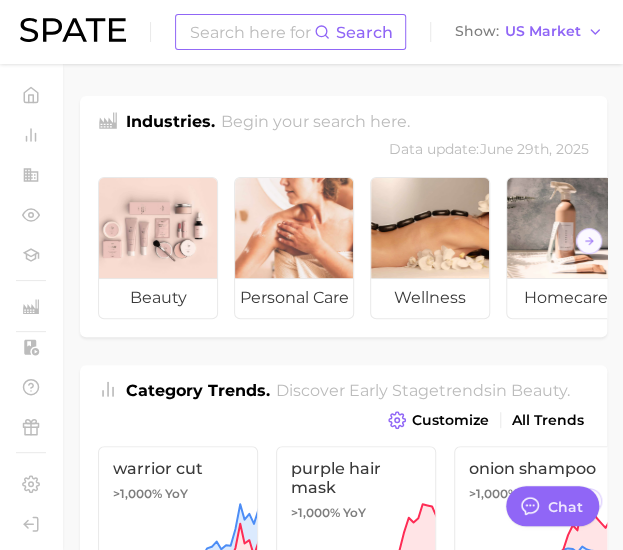 click at bounding box center (251, 32) 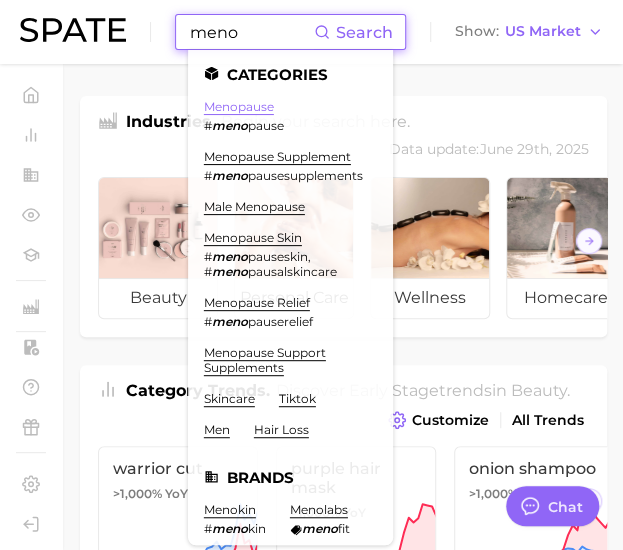 type on "meno" 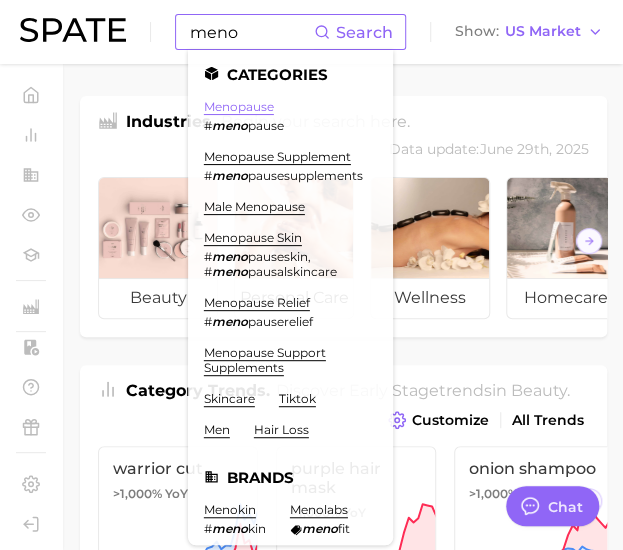 click on "menopause" at bounding box center [239, 106] 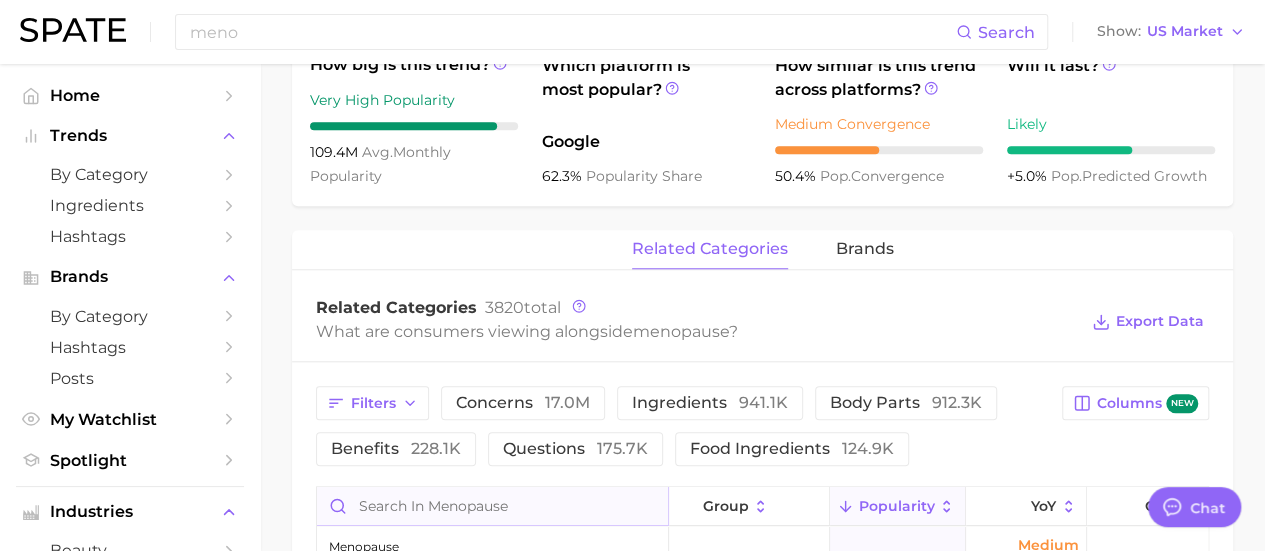 scroll, scrollTop: 900, scrollLeft: 0, axis: vertical 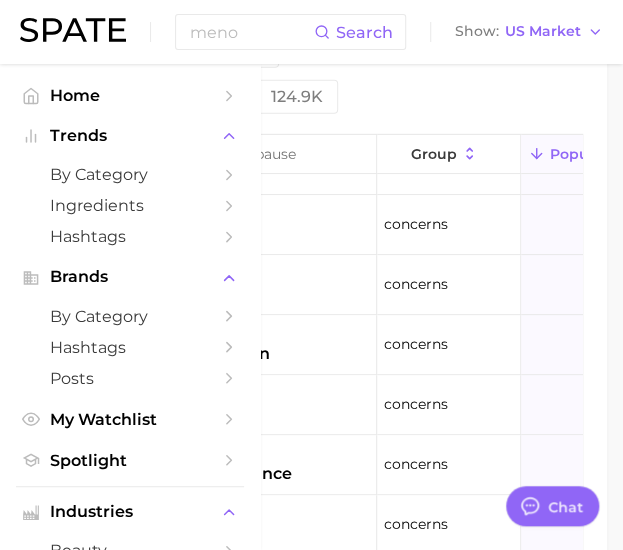 type on "x" 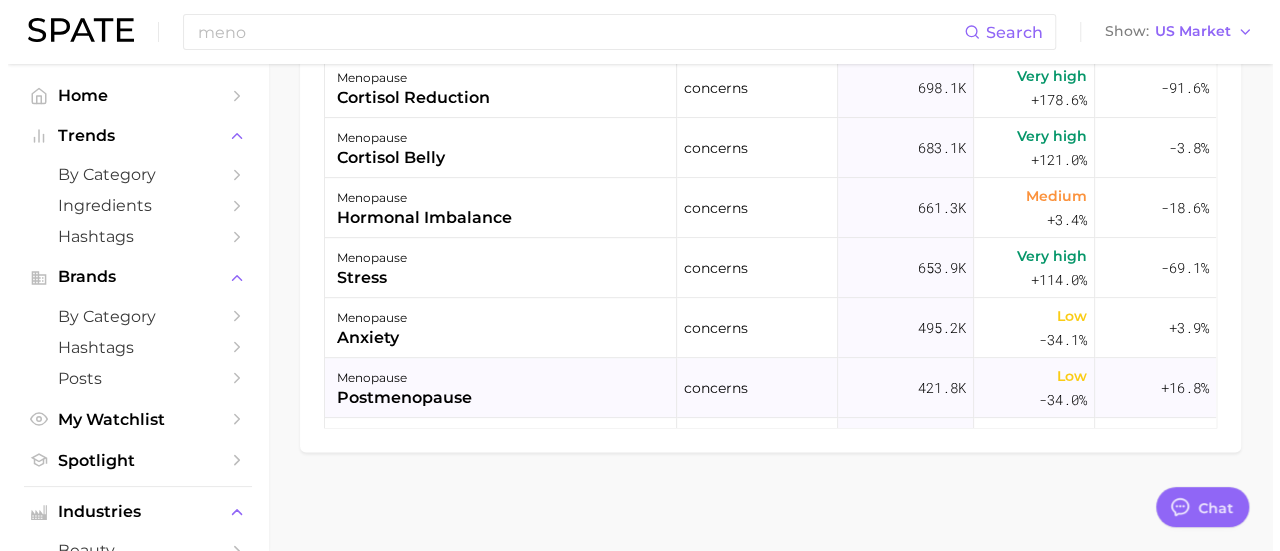 scroll, scrollTop: 0, scrollLeft: 0, axis: both 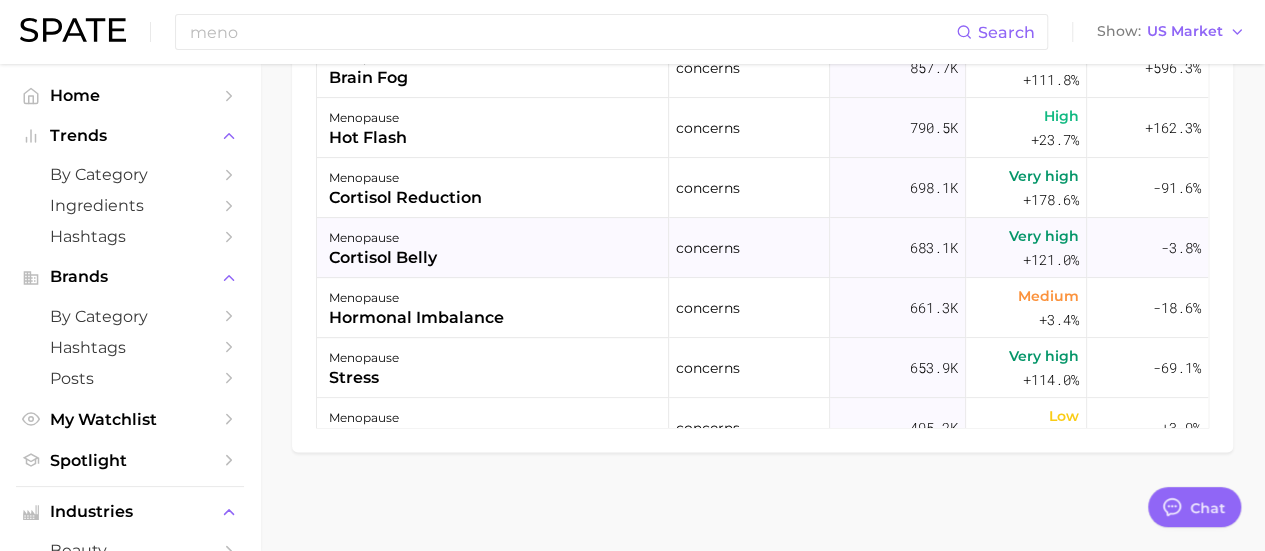 click on "menopause cortisol belly" at bounding box center (493, 248) 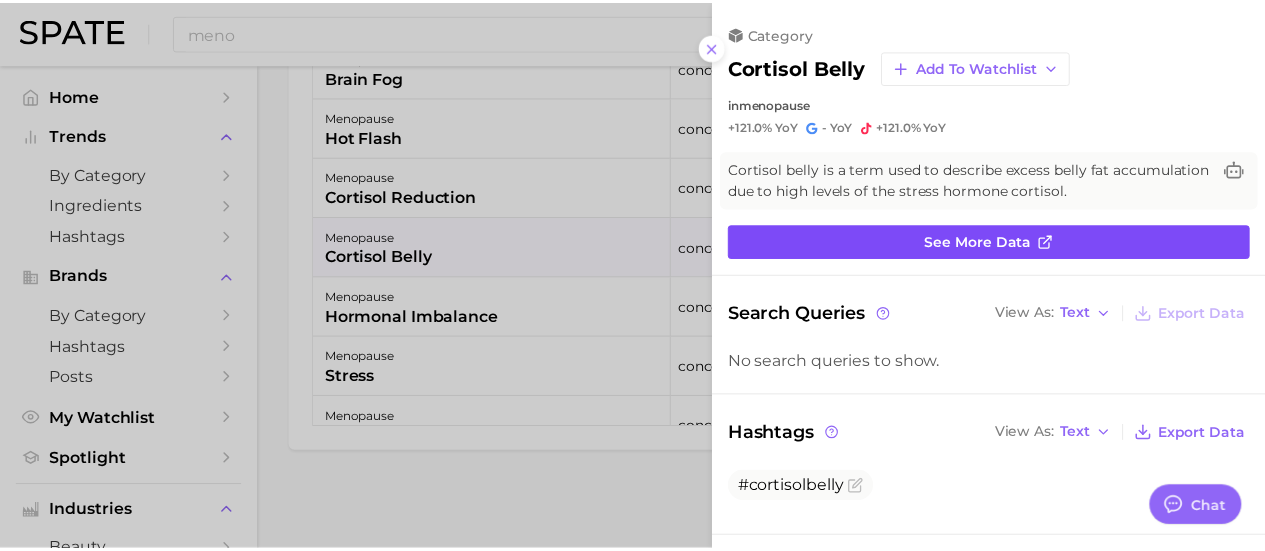 scroll, scrollTop: 0, scrollLeft: 0, axis: both 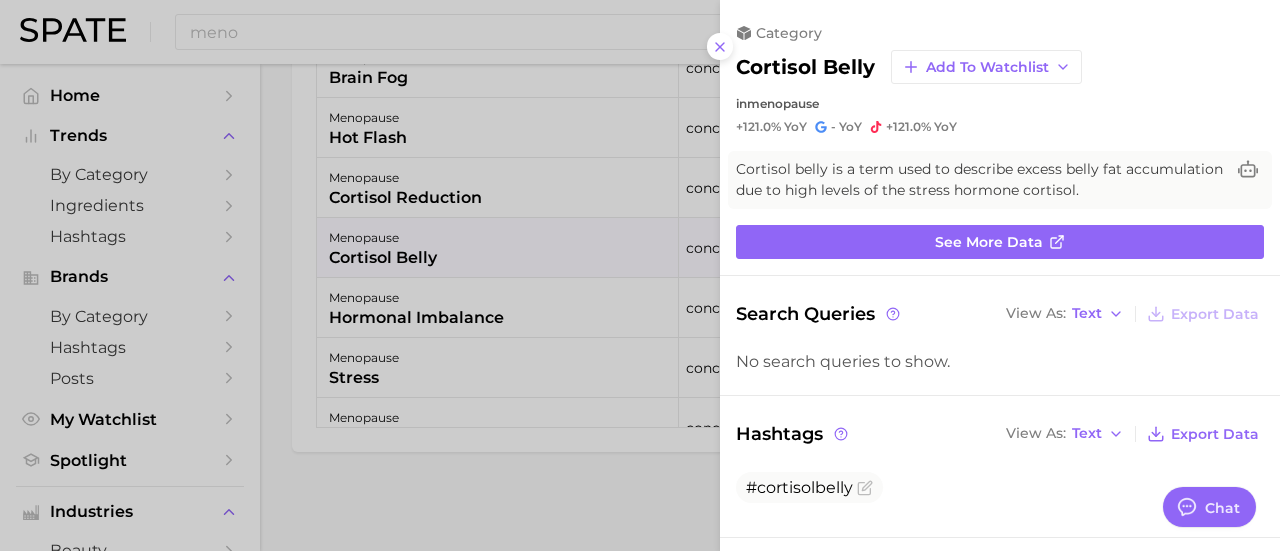 click at bounding box center [640, 275] 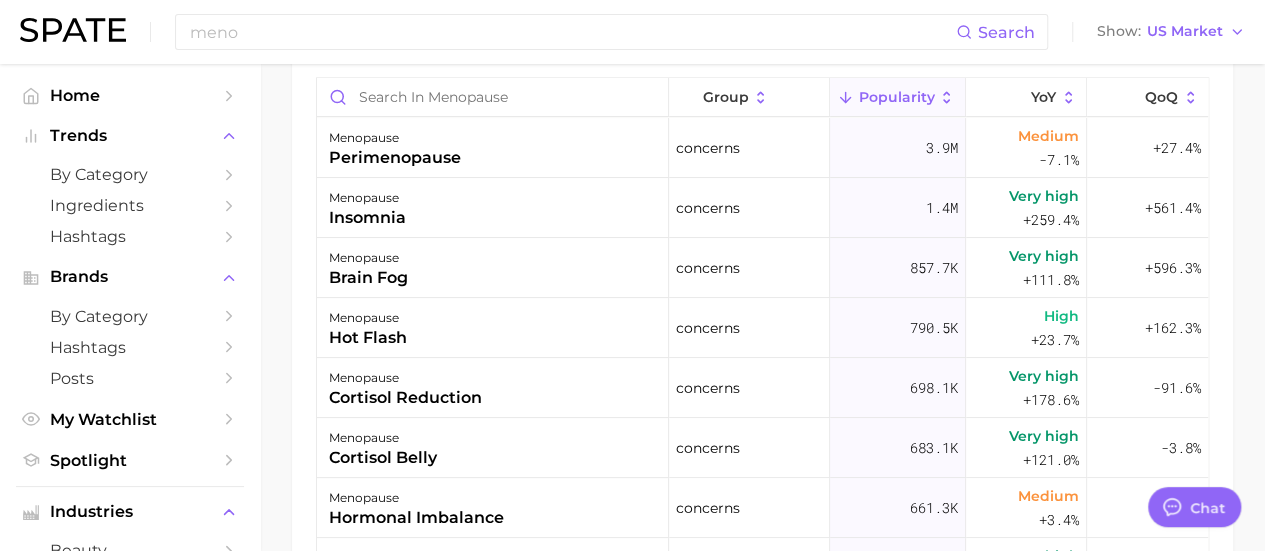 scroll, scrollTop: 1093, scrollLeft: 0, axis: vertical 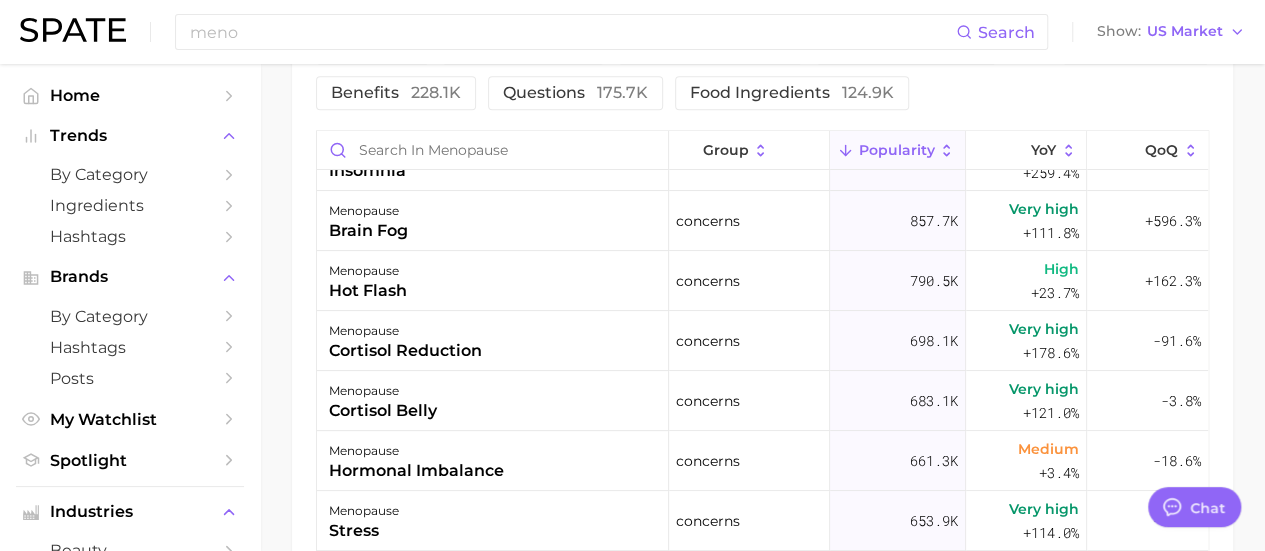 click on "1. health care 2. gynaecology 3. female reproductive system concerns 4. menopause Overview Google TikTok Instagram Beta menopause Add to Watchlist Export Data Menopause is a natural biological process marking the end of a woman's reproductive years, characterized by the cessation of menstruation and a decline in hormone levels, typically occurring between the ages of 45 and 55. Popularity sustained riser -4.1% combined YoY -13.6% GOOGLE YoY +17.4% TIKTOK YoY +5.0% Predicted  YoY 50.0m 100.0m 2023 2024 2025 2026 How big is this trend? Very High Popularity 109.4m avg.  monthly popularity Which platform is most popular? Google 62.3% popularity share How similar is this trend across platforms? Medium Convergence 50.4% pop.  convergence Will it last? Likely +5.0% pop.  predicted growth related categories brands Related Categories 3820  total What are consumers viewing alongside  menopause ? Export Data Filters concerns   17.0m ingredients   941.1k body parts   912.3k benefits   228.1k   175.7k   124.9k -" at bounding box center (762, -136) 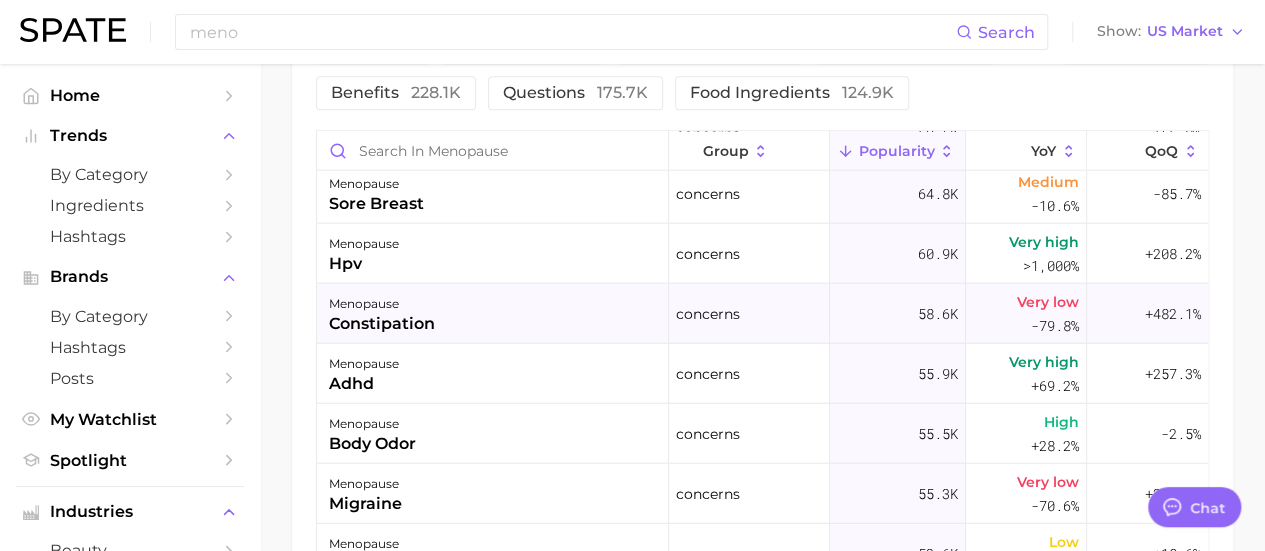 scroll, scrollTop: 2500, scrollLeft: 0, axis: vertical 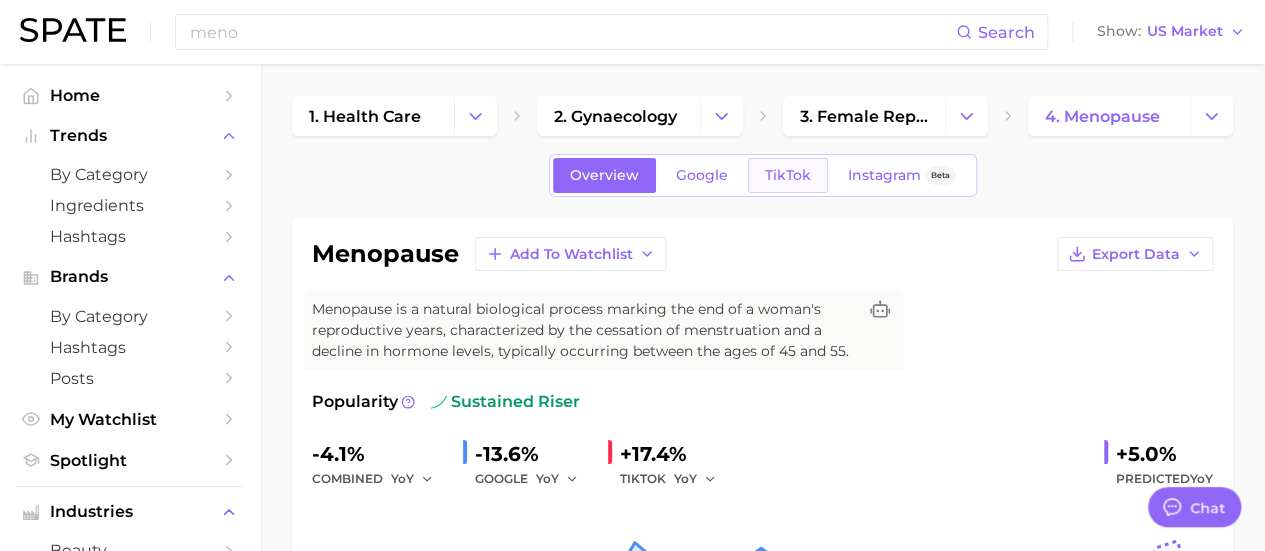 click on "TikTok" at bounding box center [788, 175] 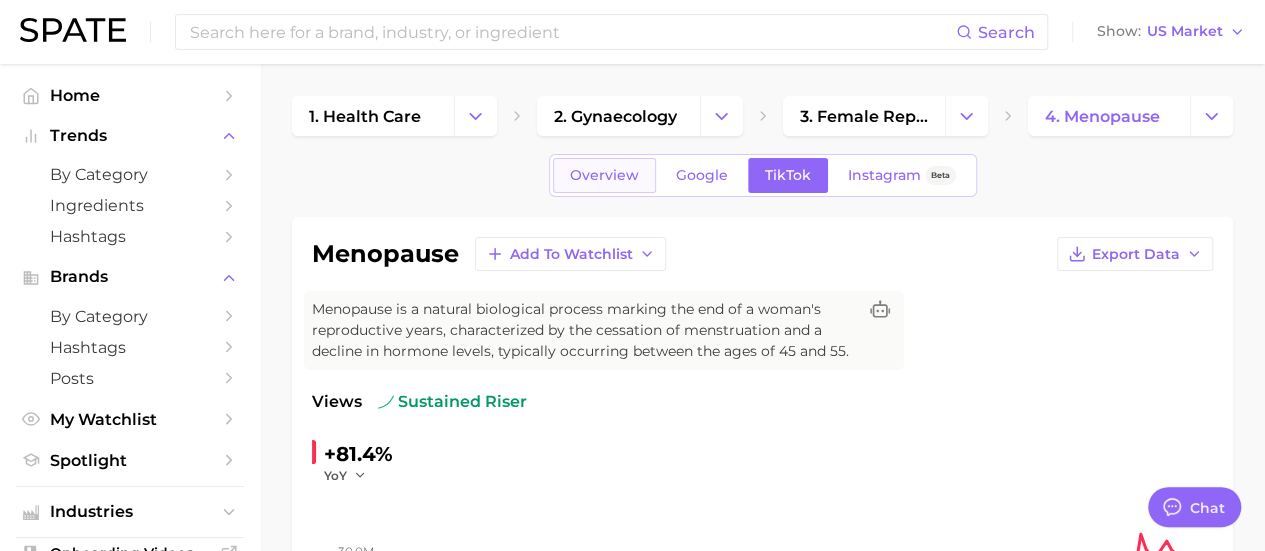 scroll, scrollTop: 0, scrollLeft: 0, axis: both 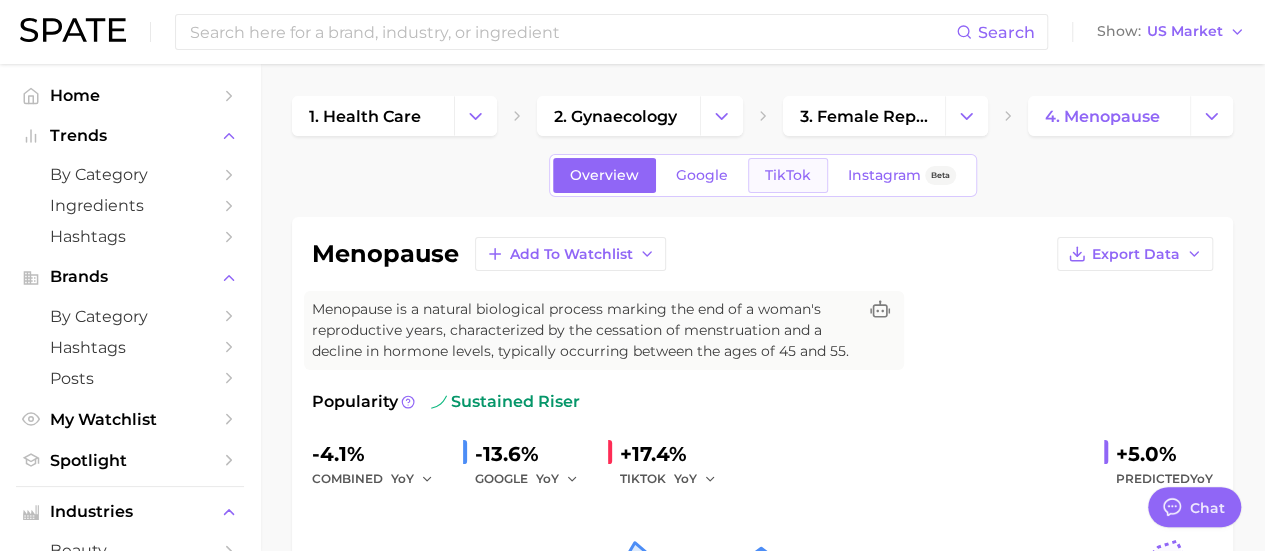 click on "TikTok" at bounding box center (788, 175) 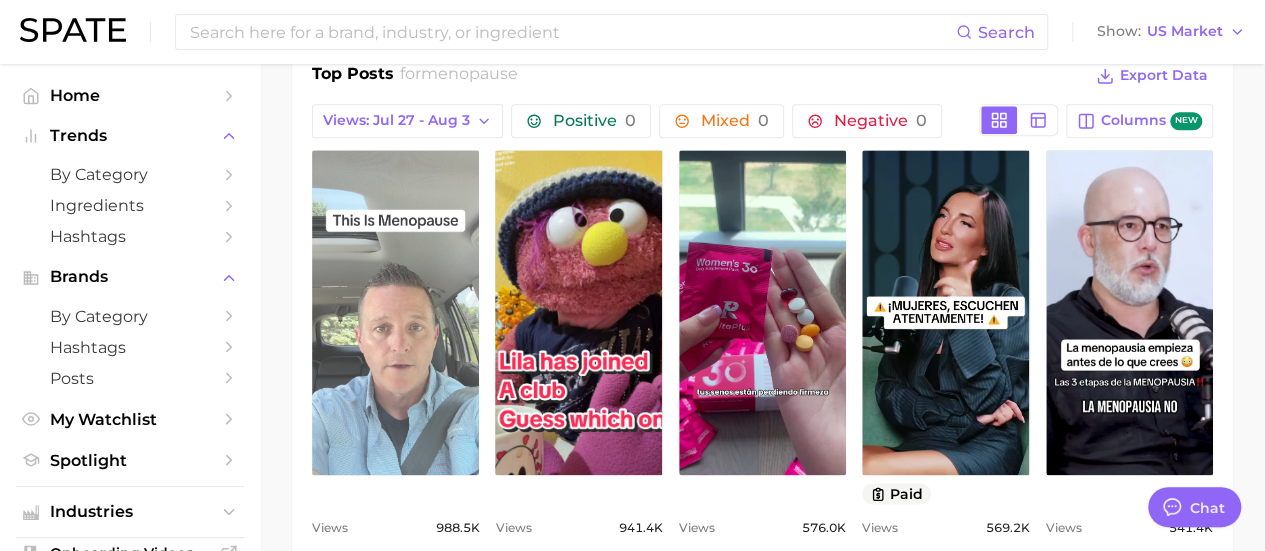 scroll, scrollTop: 1000, scrollLeft: 0, axis: vertical 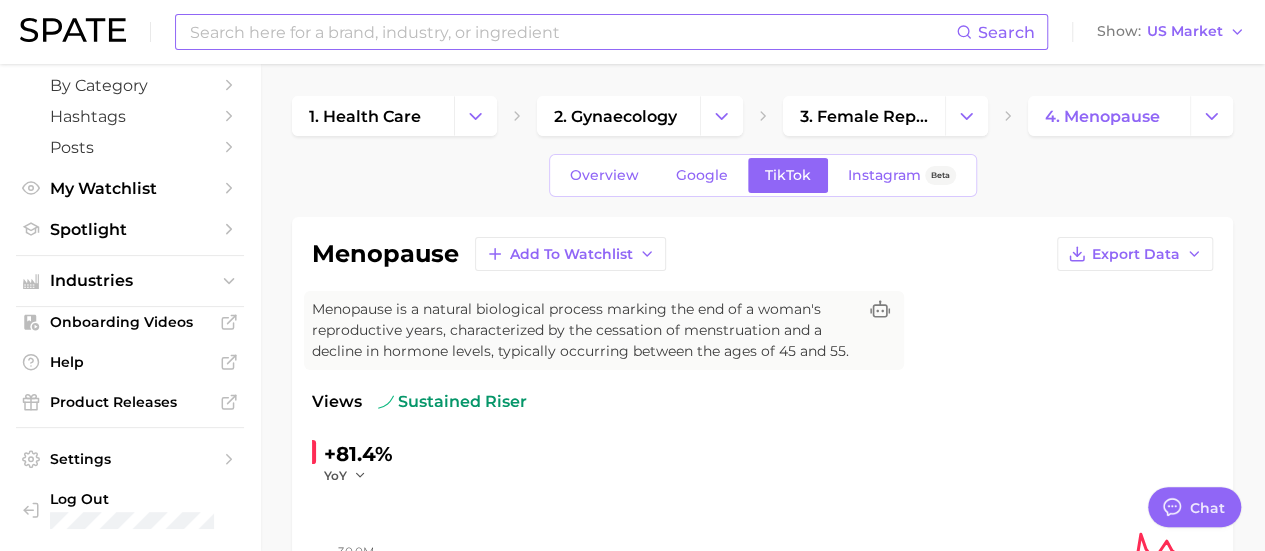 click at bounding box center (572, 32) 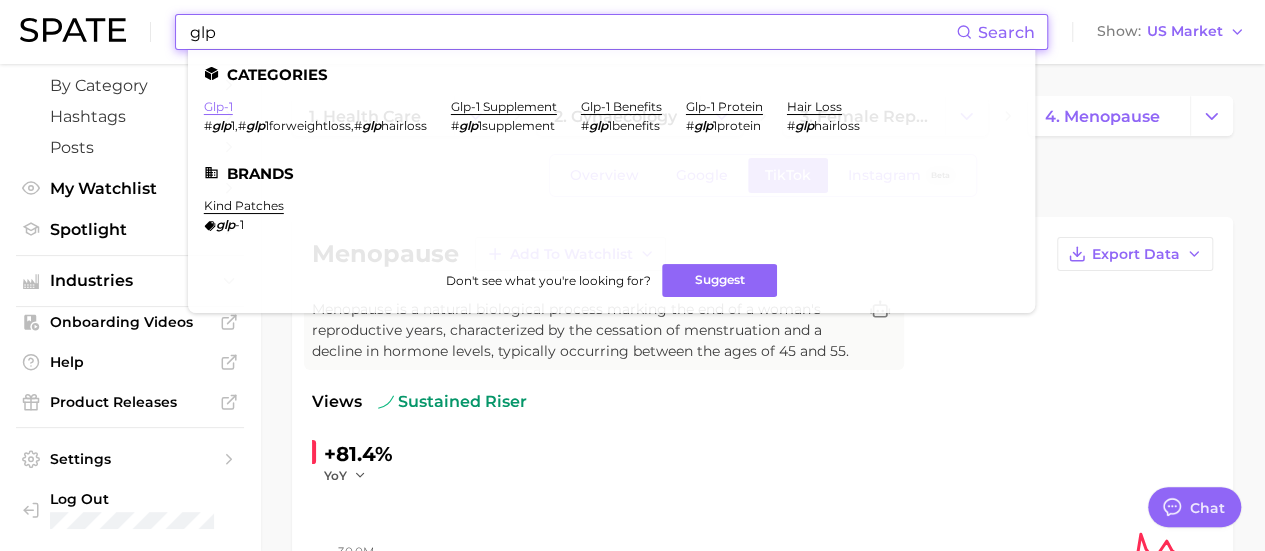 type on "glp" 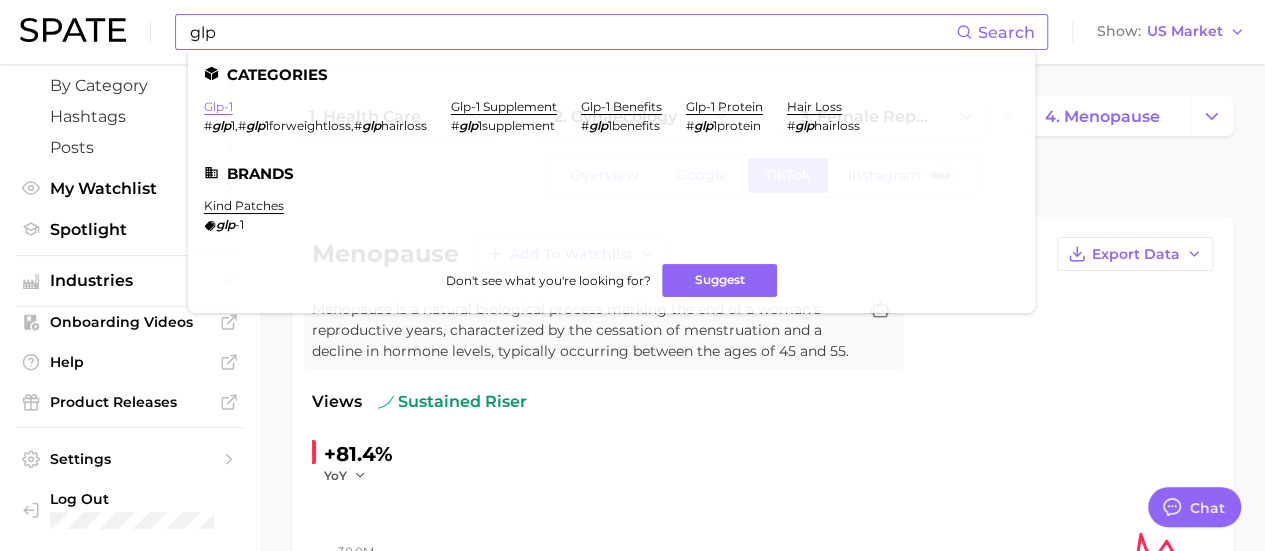 click on "glp-1" at bounding box center [218, 106] 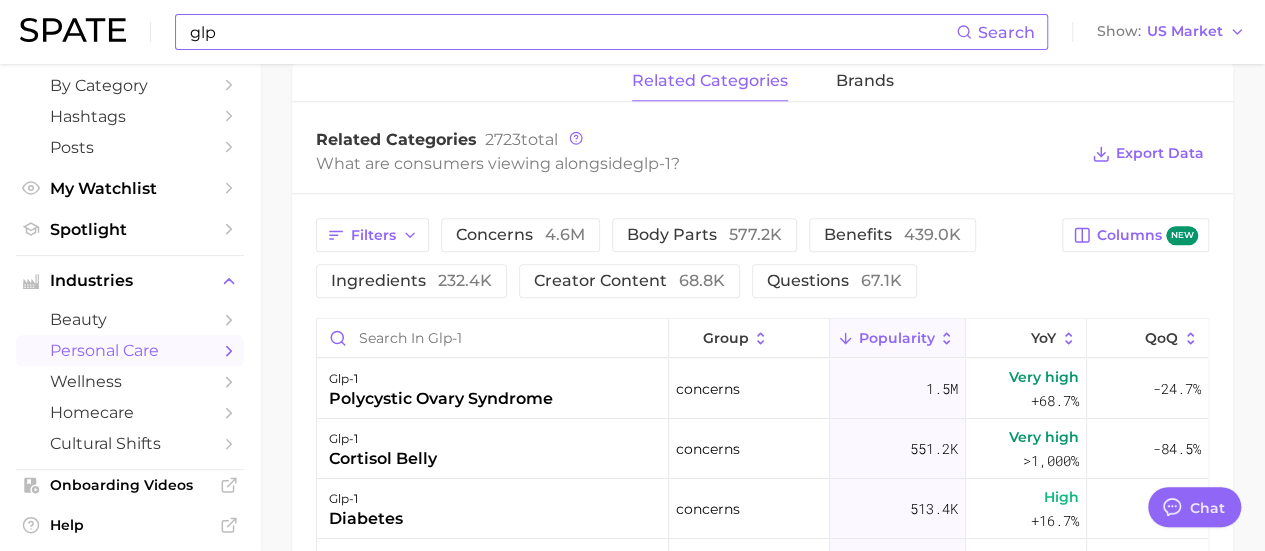 scroll, scrollTop: 900, scrollLeft: 0, axis: vertical 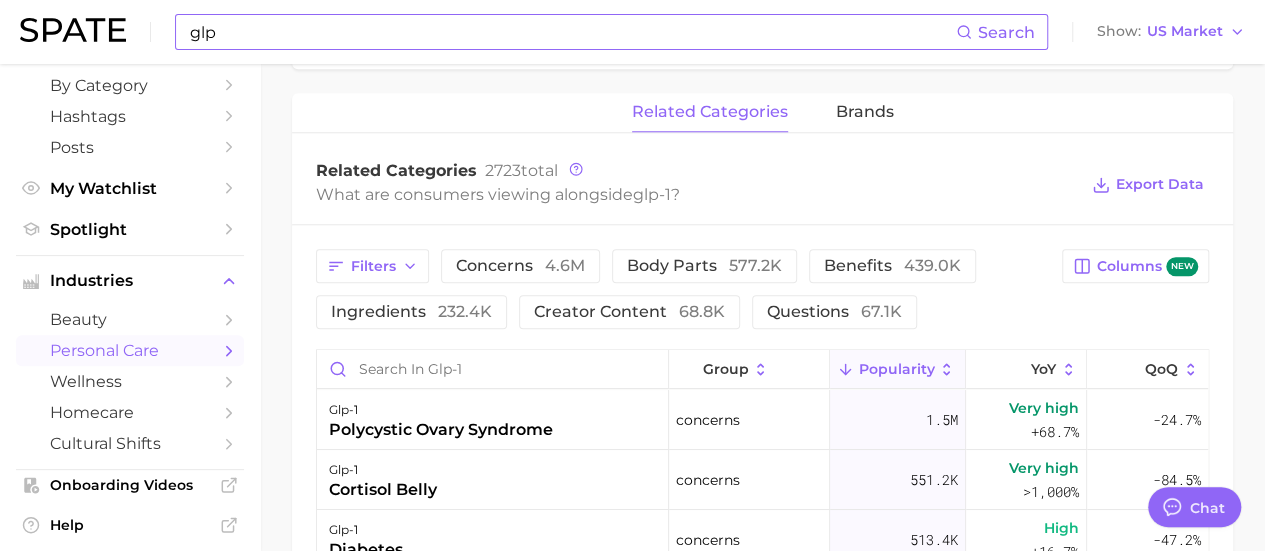 click on "Related Categories 2723  total What are consumers viewing alongside  glp-1 ? Export Data" at bounding box center [762, 185] 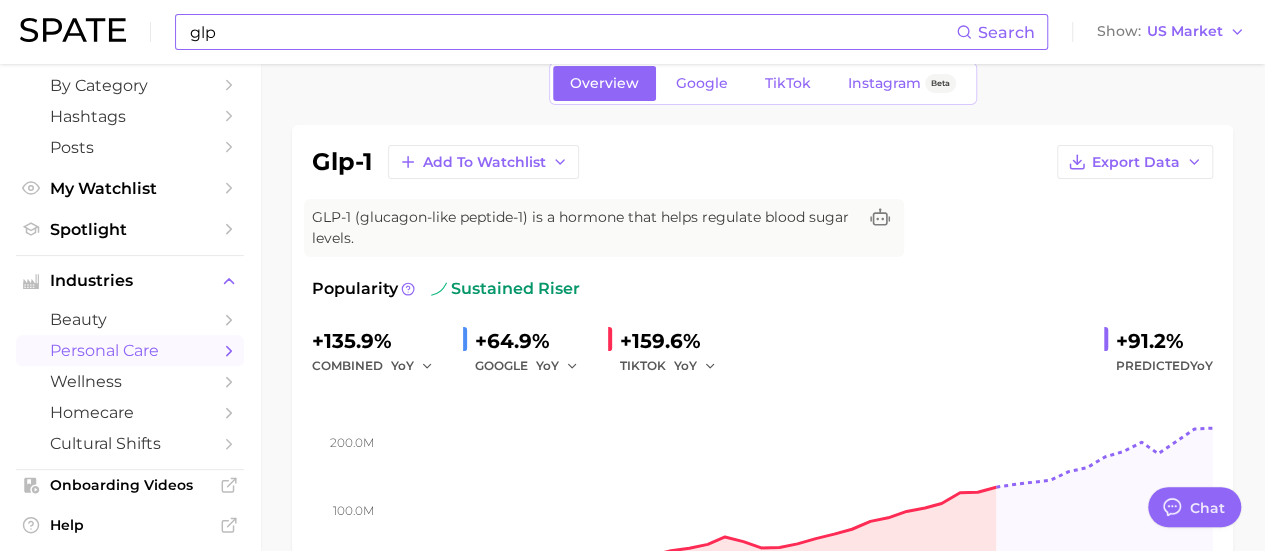scroll, scrollTop: 0, scrollLeft: 0, axis: both 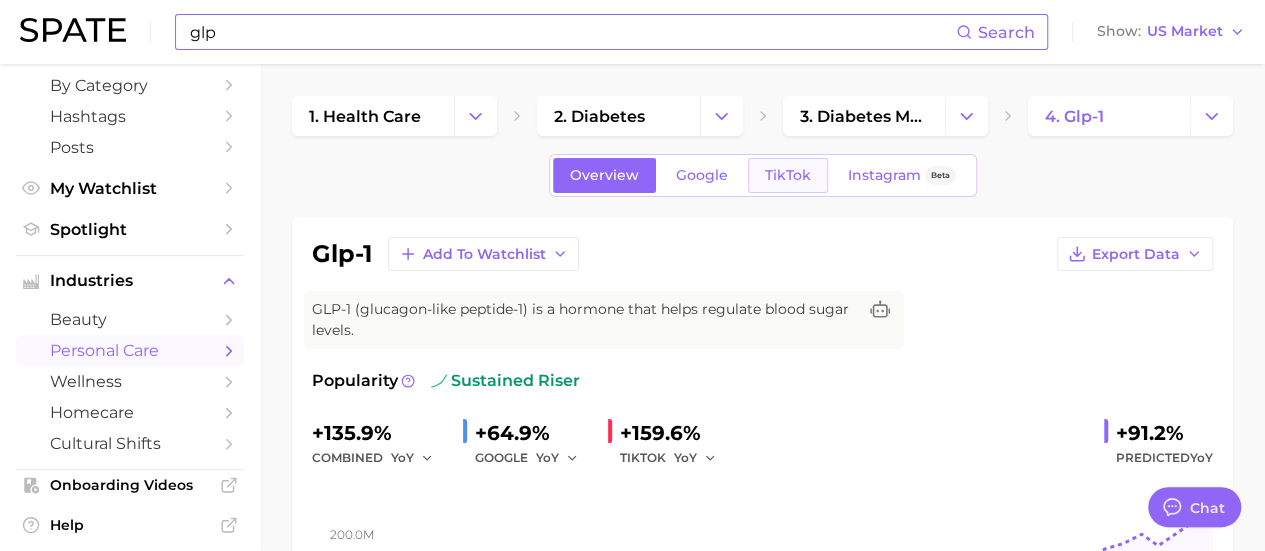 click on "TikTok" at bounding box center (788, 175) 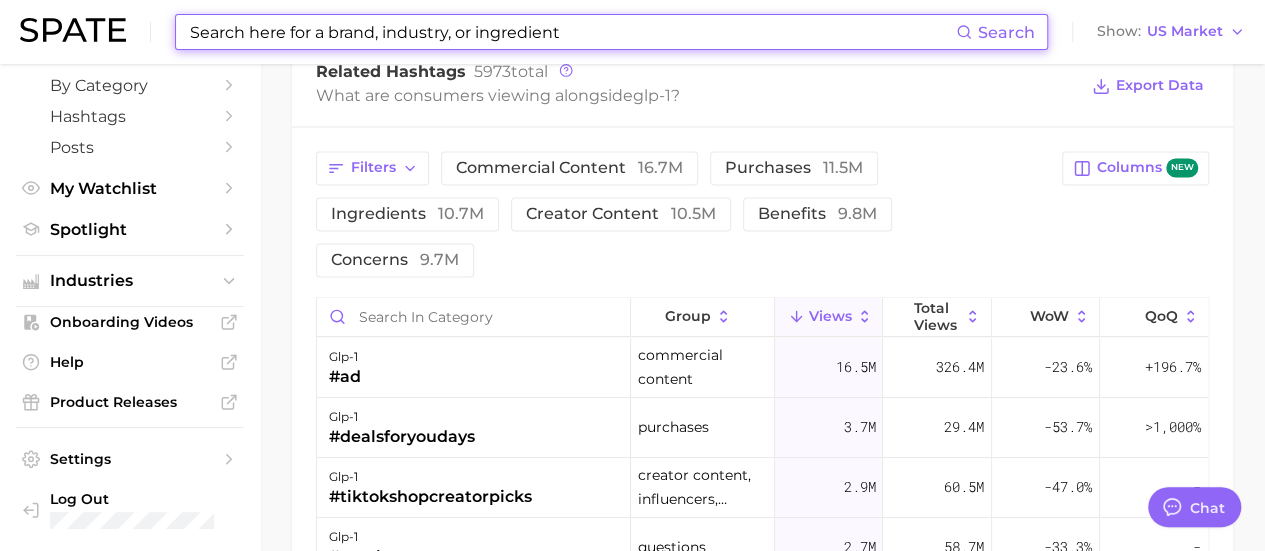 scroll, scrollTop: 1600, scrollLeft: 0, axis: vertical 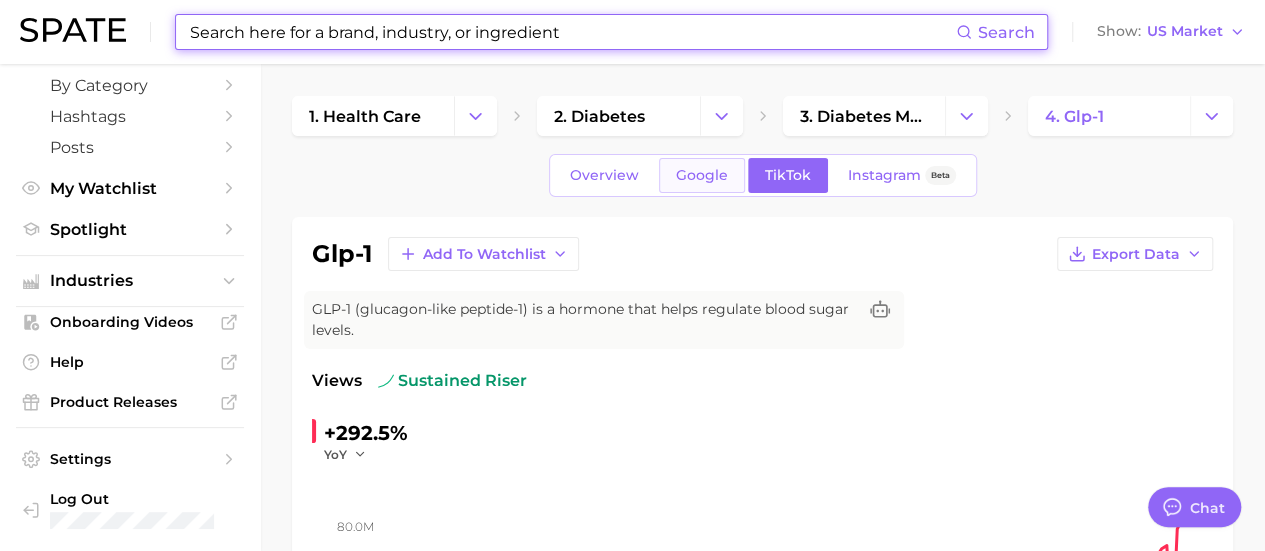 click on "Google" at bounding box center [702, 175] 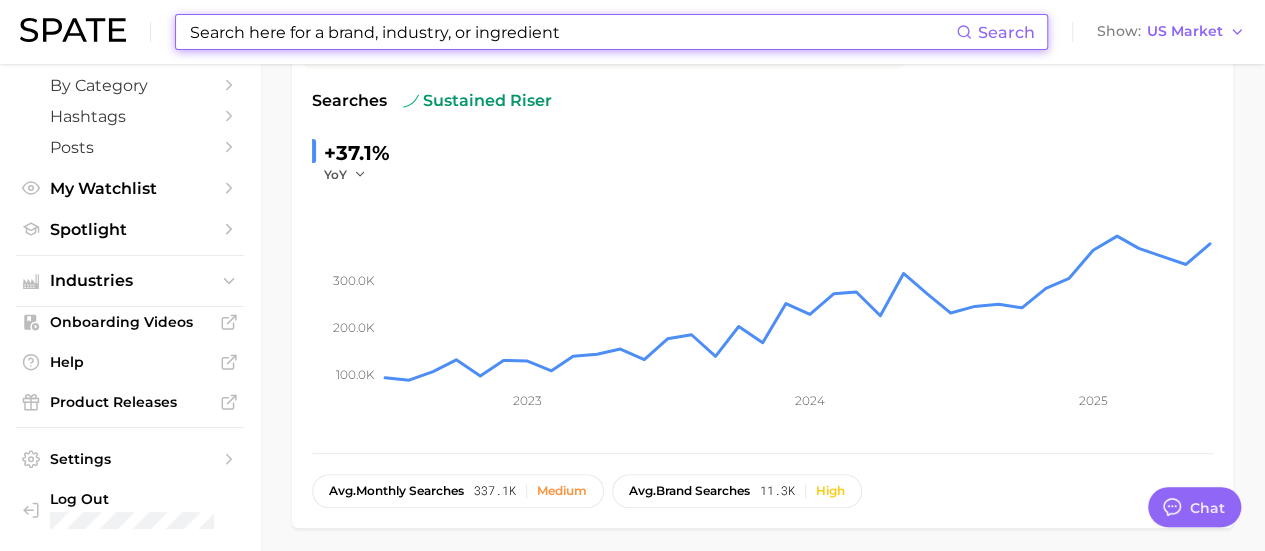 scroll, scrollTop: 0, scrollLeft: 0, axis: both 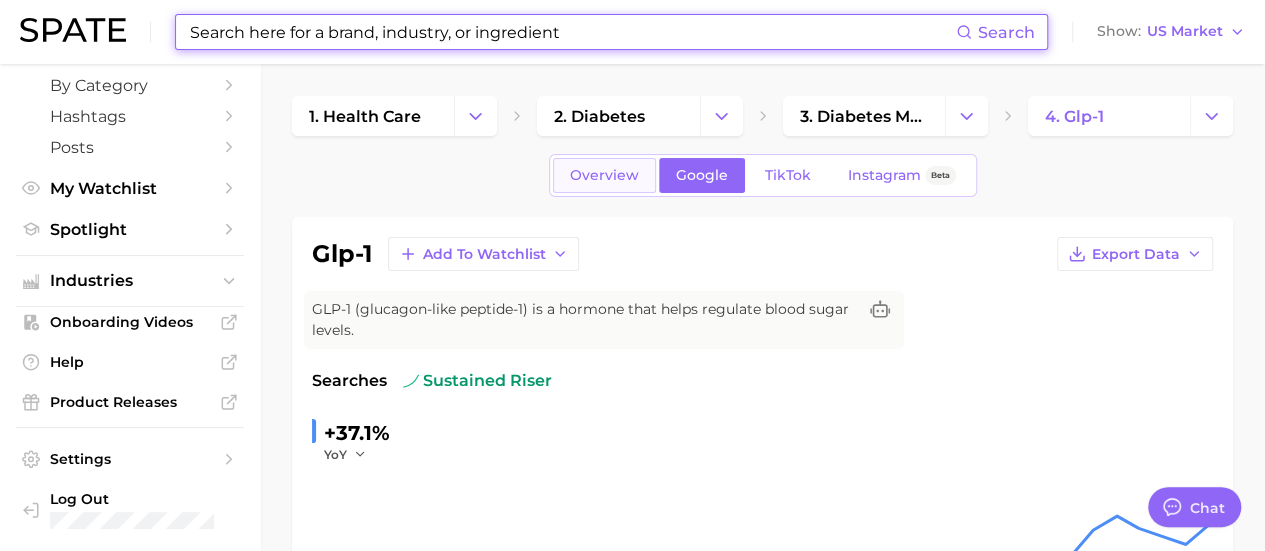 click on "Overview" at bounding box center [604, 175] 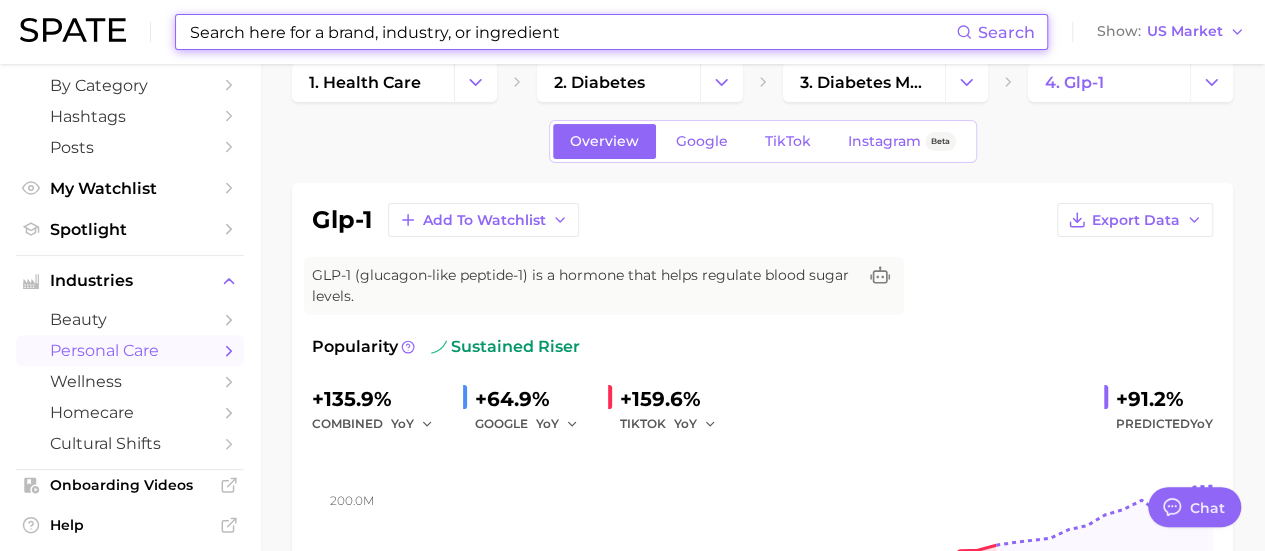 scroll, scrollTop: 0, scrollLeft: 0, axis: both 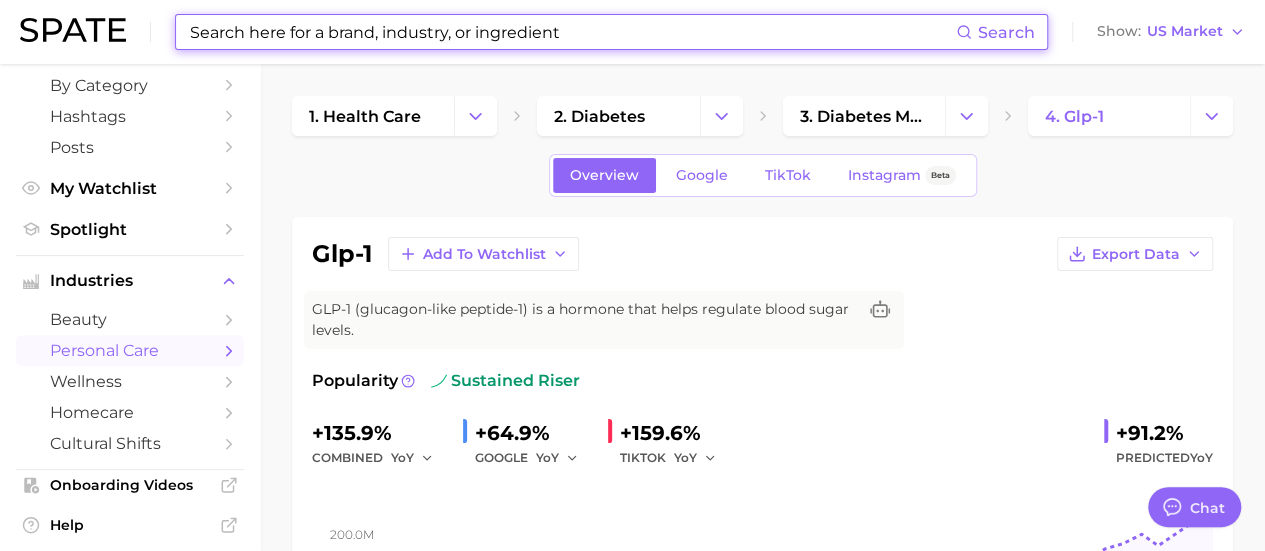click at bounding box center (572, 32) 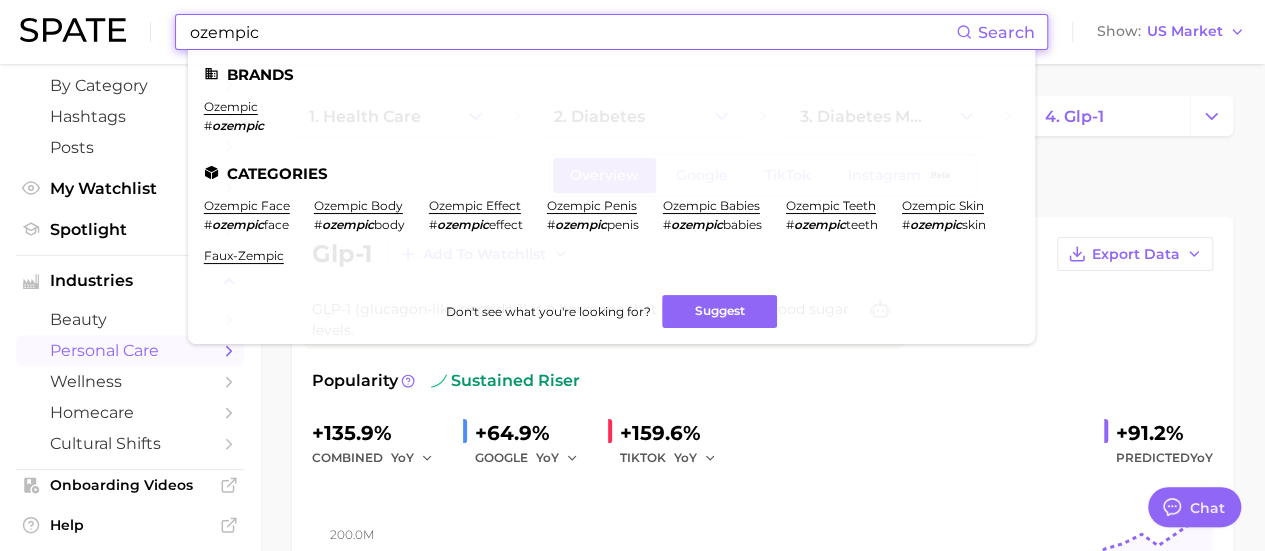 type on "ozempic" 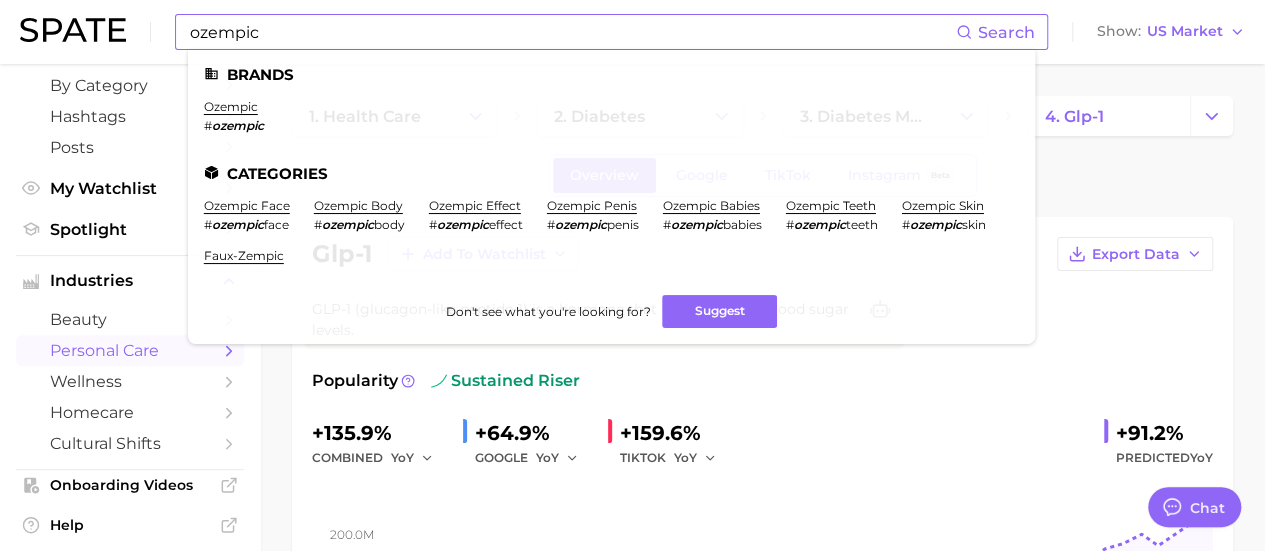 click on "ozempic" at bounding box center (238, 125) 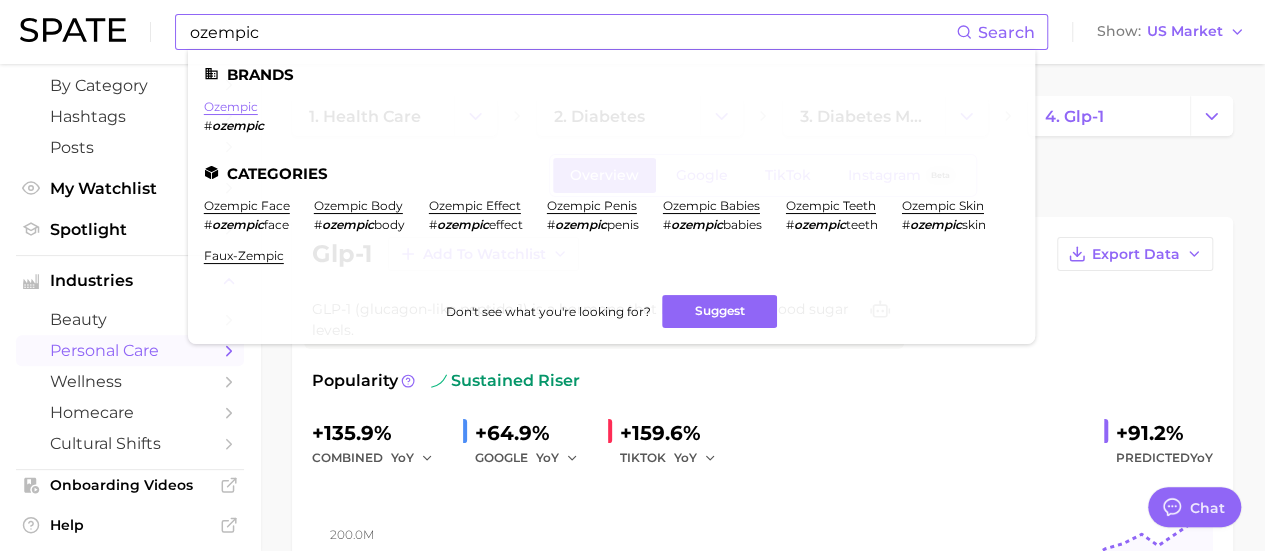 click on "ozempic" at bounding box center [231, 106] 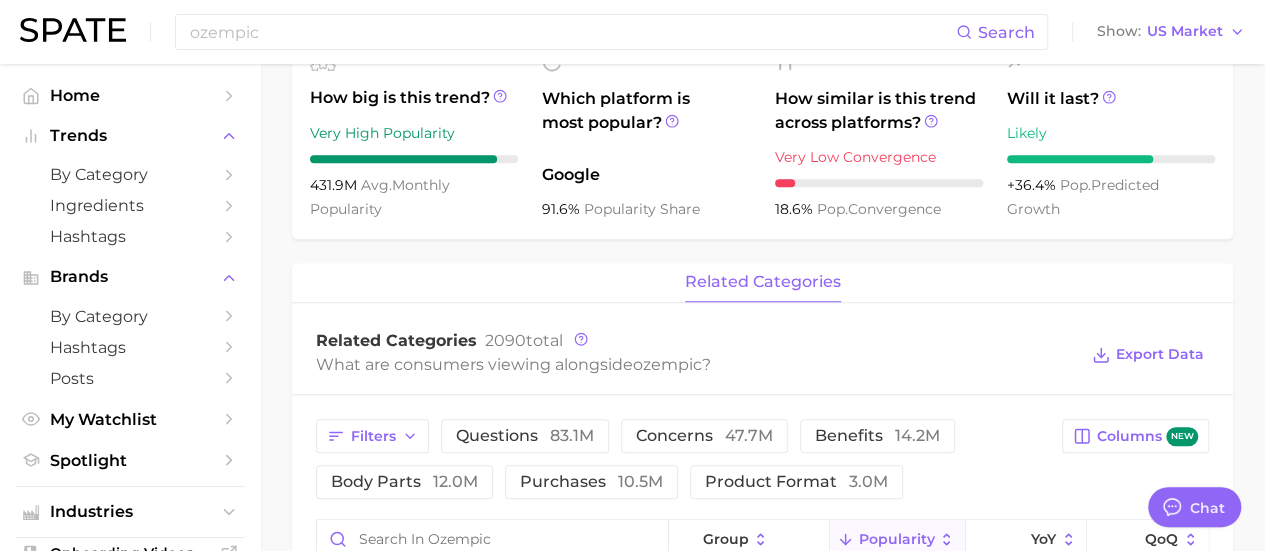 scroll, scrollTop: 700, scrollLeft: 0, axis: vertical 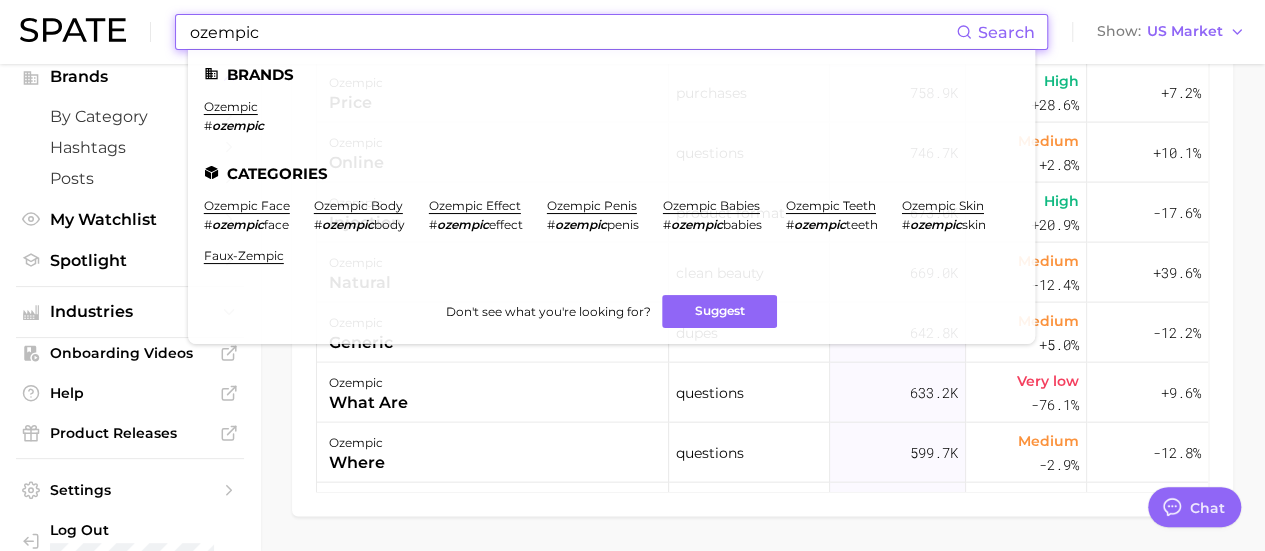 drag, startPoint x: 389, startPoint y: 44, endPoint x: 0, endPoint y: 7, distance: 390.75568 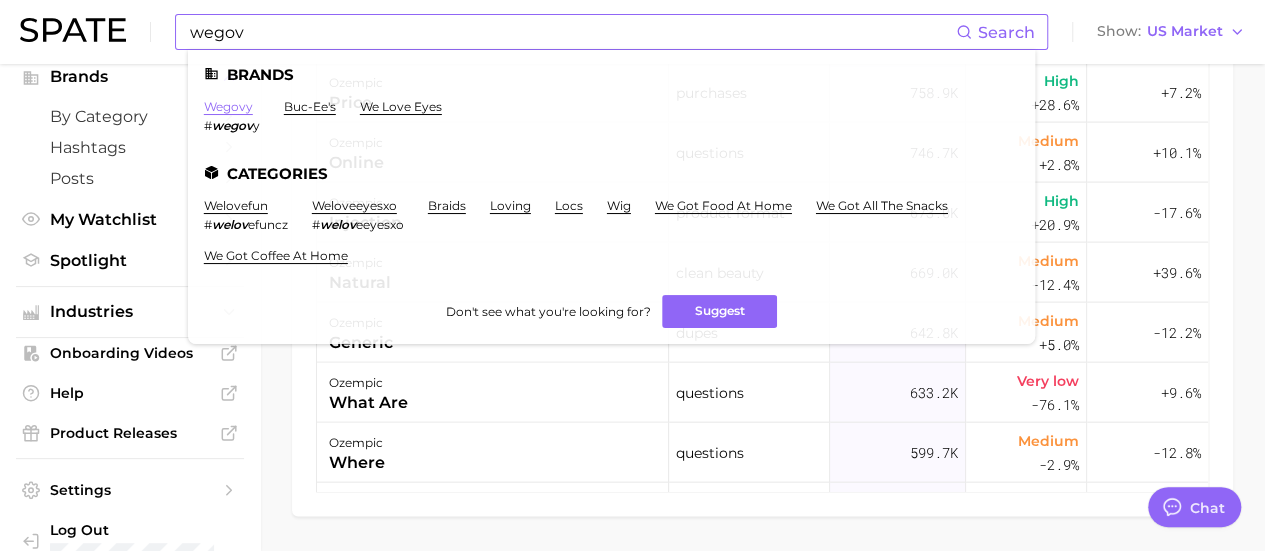click on "wegovy" at bounding box center [228, 106] 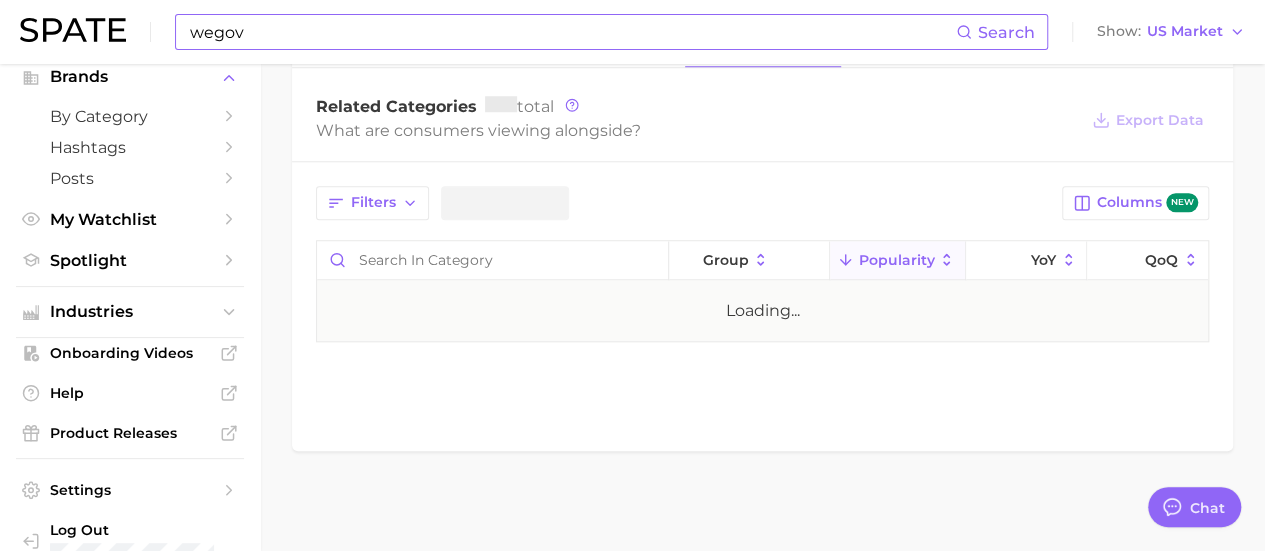 scroll, scrollTop: 0, scrollLeft: 0, axis: both 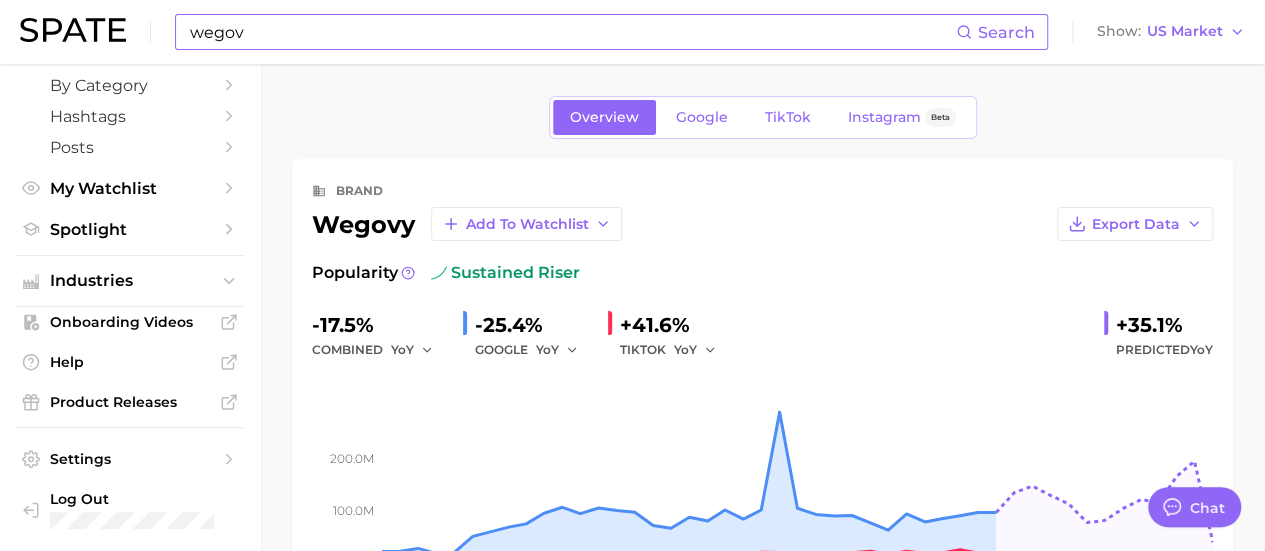 click on "wegov" at bounding box center (572, 32) 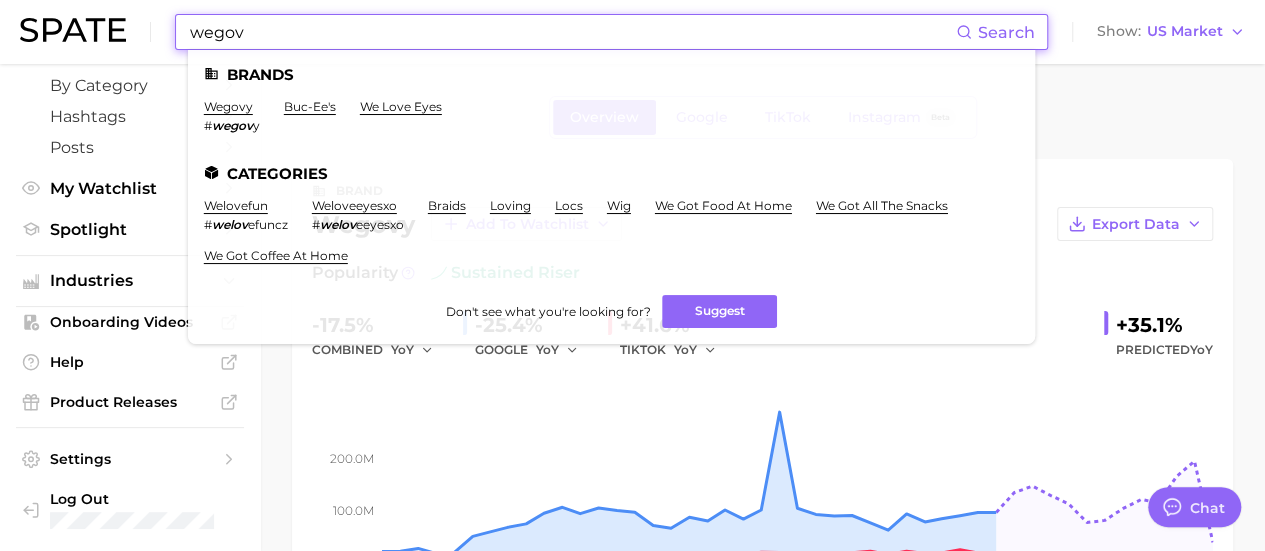click on "wegov" at bounding box center [572, 32] 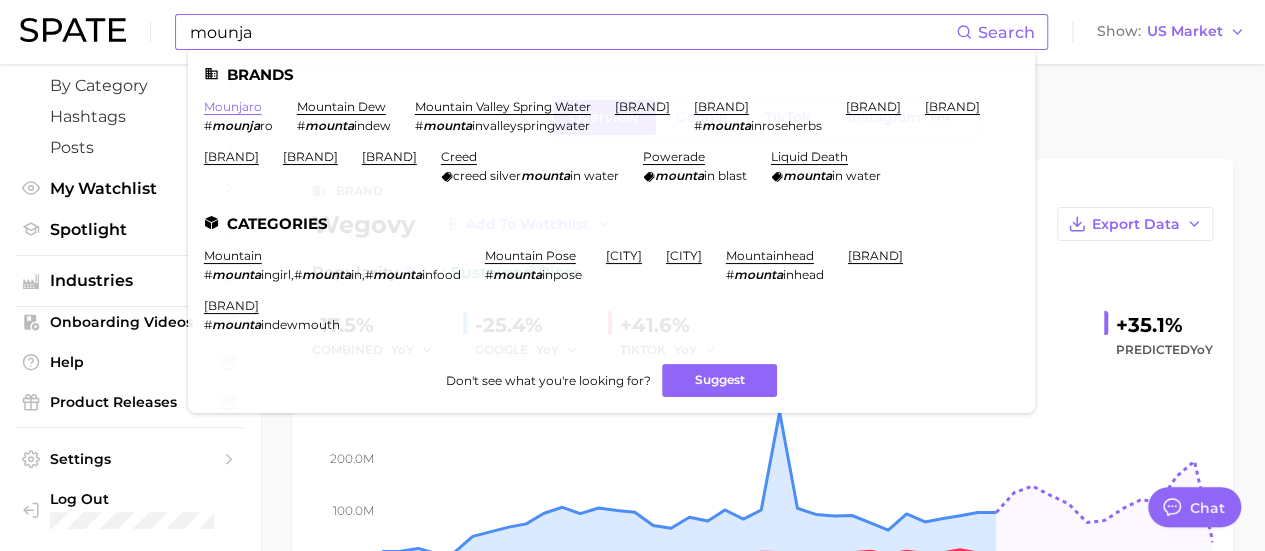 click on "mounjaro" at bounding box center (233, 106) 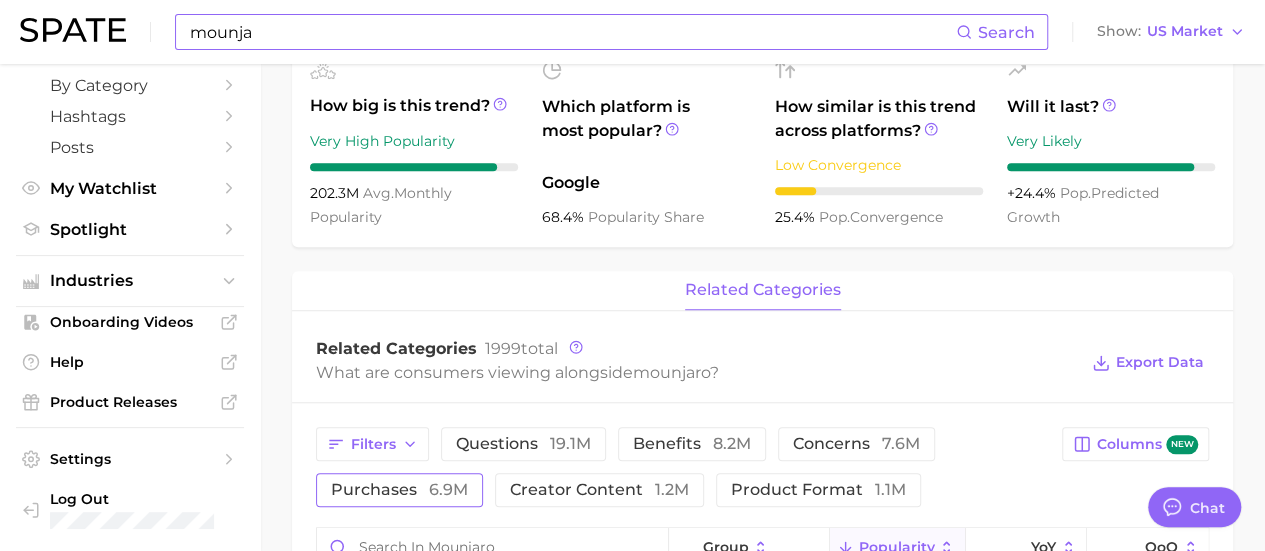 scroll, scrollTop: 857, scrollLeft: 0, axis: vertical 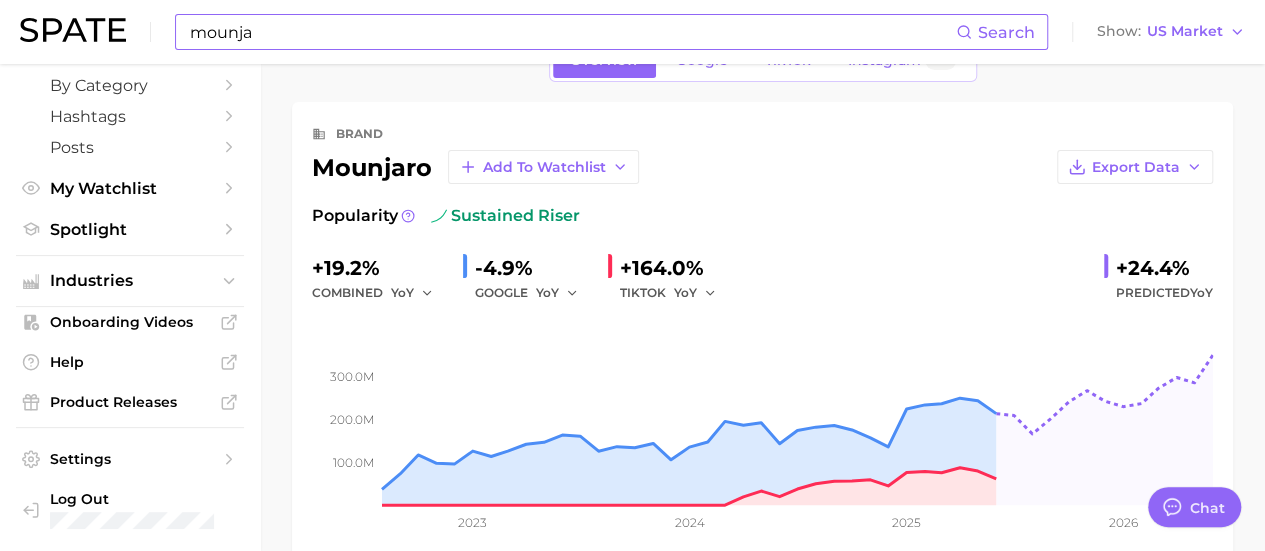 click on "mounja Search Show US Market" at bounding box center [632, 32] 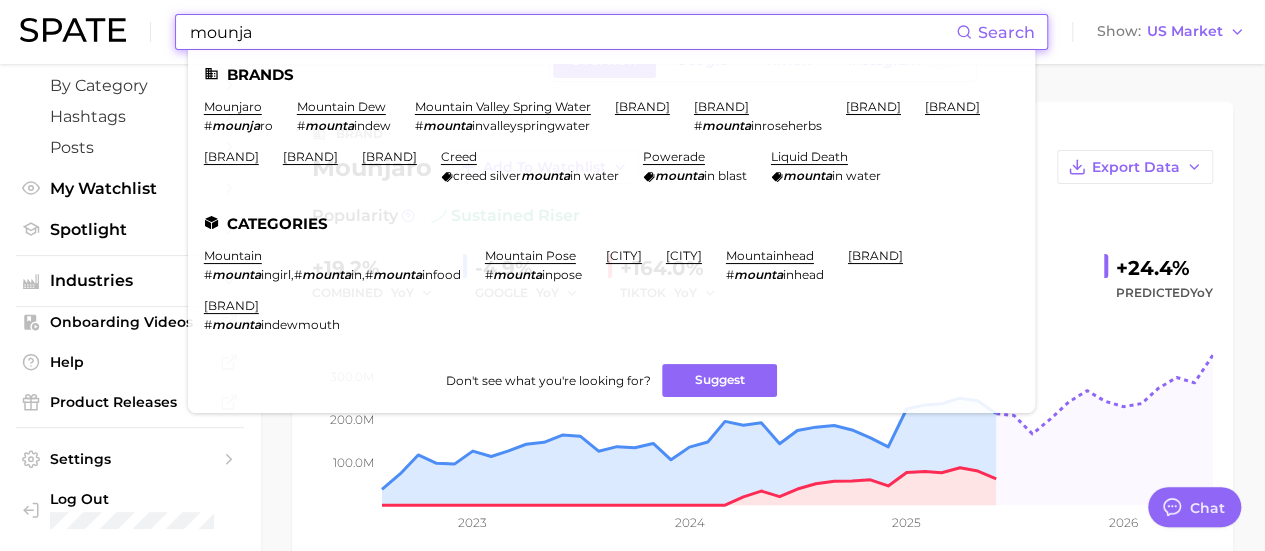 click on "mounja" at bounding box center [572, 32] 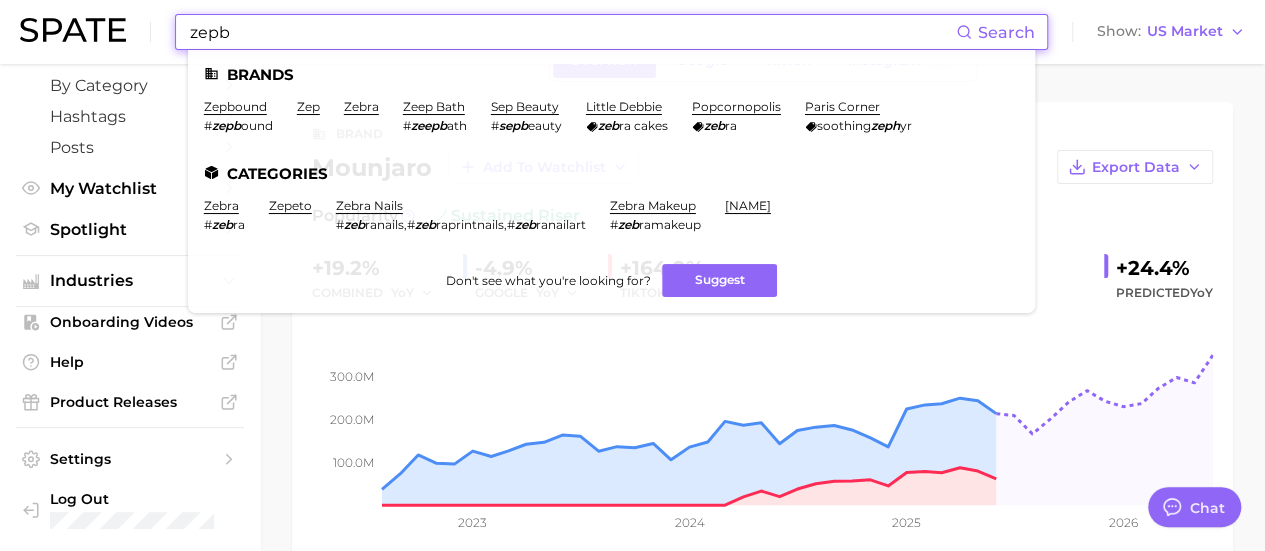 type on "zepb" 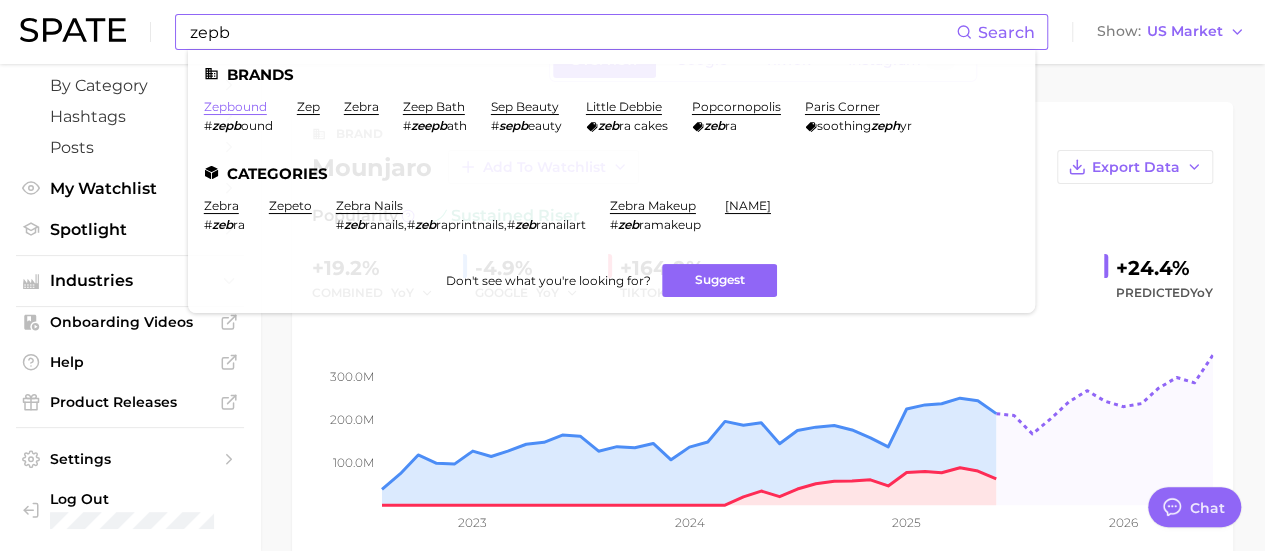click on "zepbound" at bounding box center (235, 106) 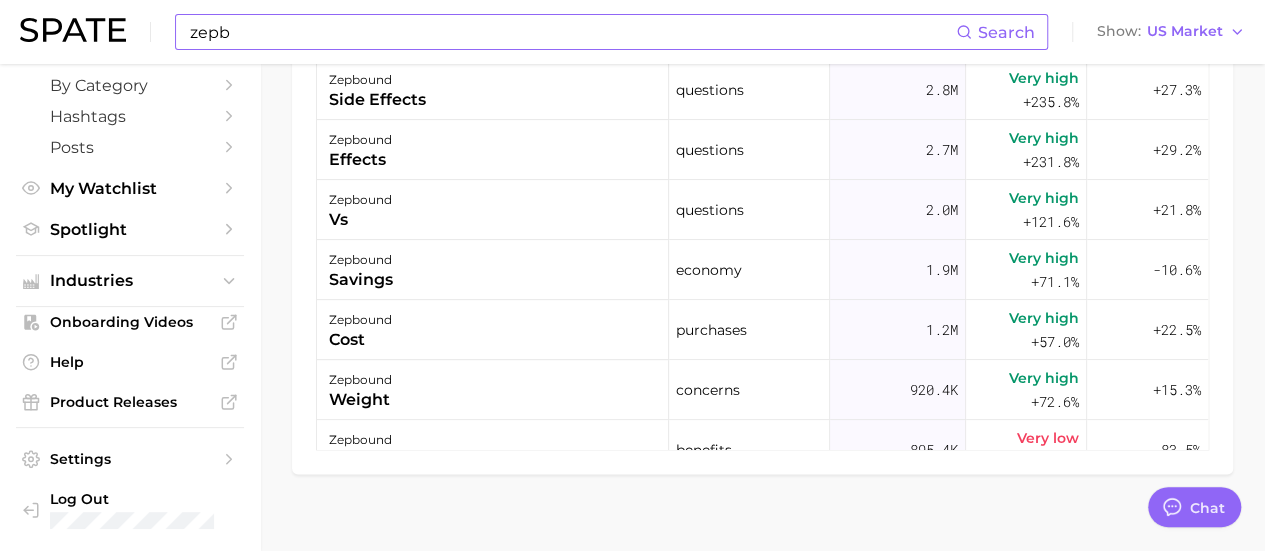 scroll, scrollTop: 1264, scrollLeft: 0, axis: vertical 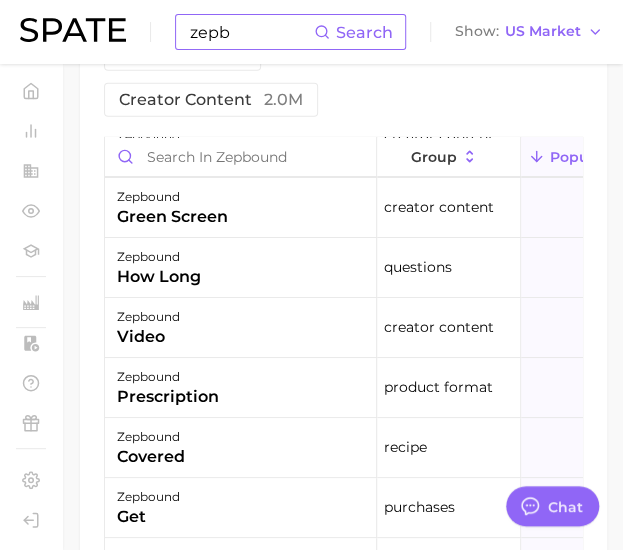 type on "x" 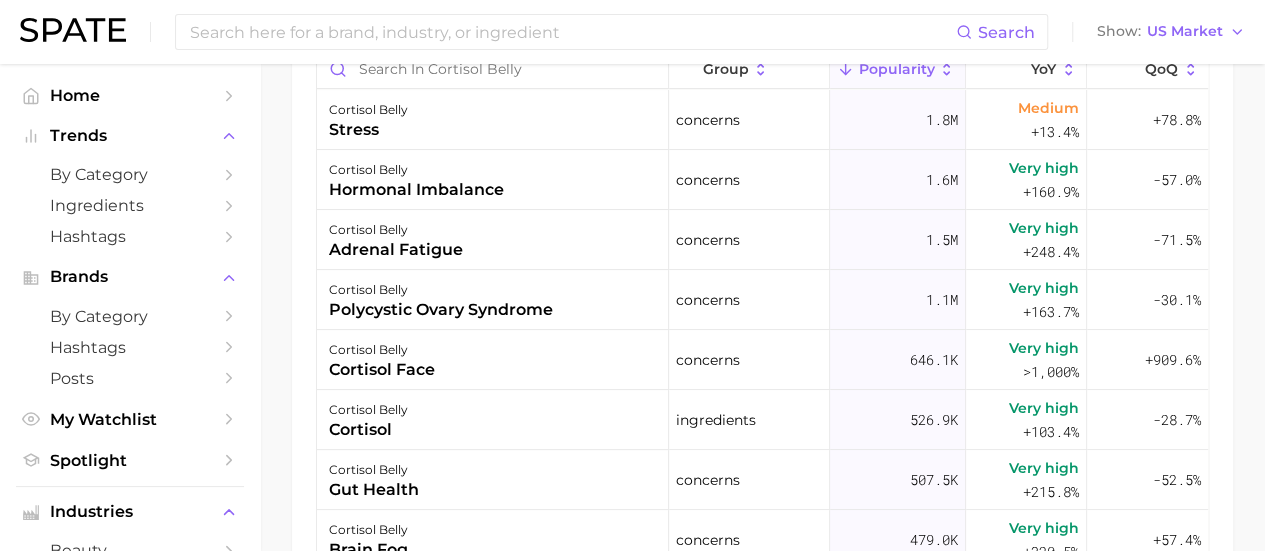 scroll, scrollTop: 1300, scrollLeft: 0, axis: vertical 